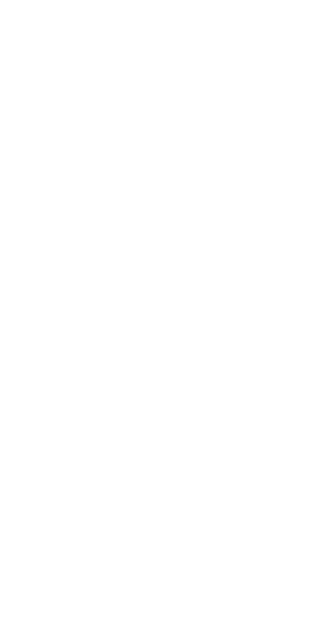 scroll, scrollTop: 0, scrollLeft: 0, axis: both 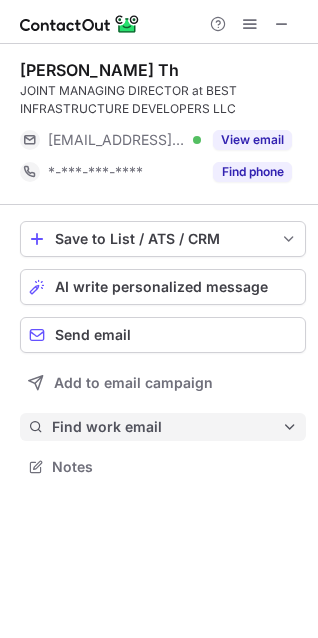 click on "Find work email" at bounding box center [167, 427] 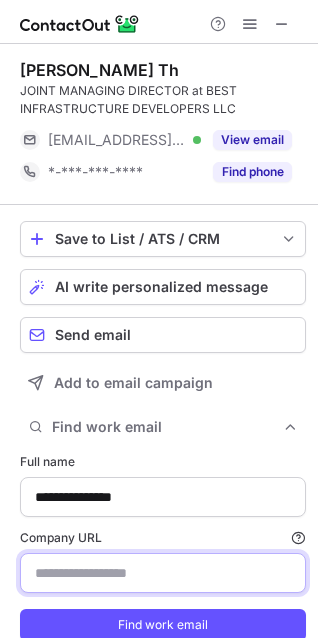 click on "Company URL Finding work email will consume 1 credit if a match is found." at bounding box center (163, 573) 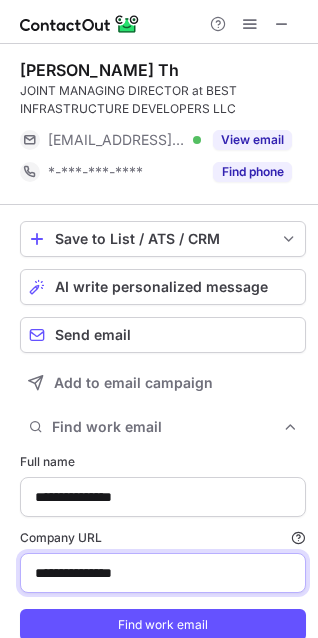type on "**********" 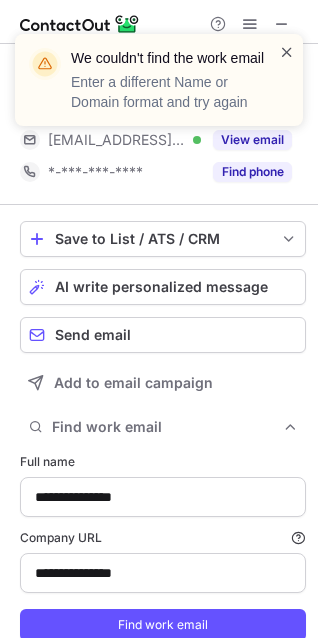 click at bounding box center [287, 52] 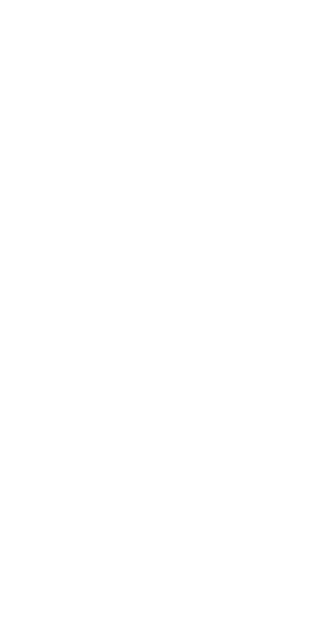 scroll, scrollTop: 0, scrollLeft: 0, axis: both 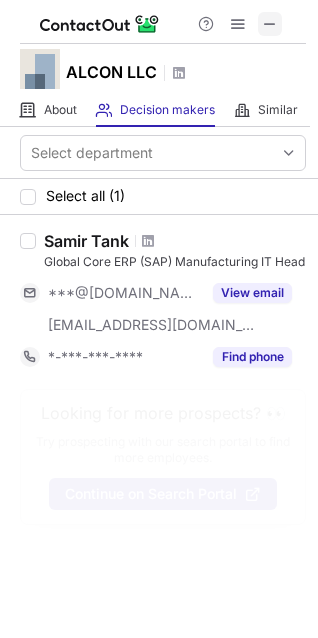 click at bounding box center (270, 24) 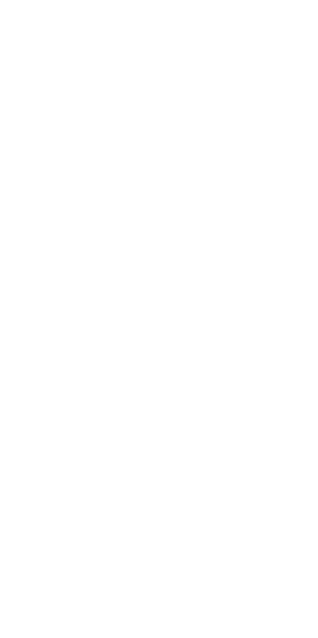 scroll, scrollTop: 0, scrollLeft: 0, axis: both 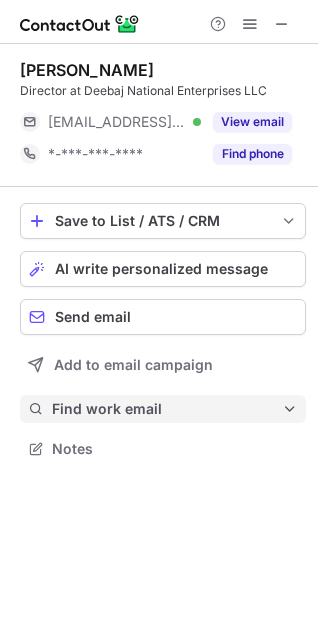 click on "Find work email" at bounding box center (167, 409) 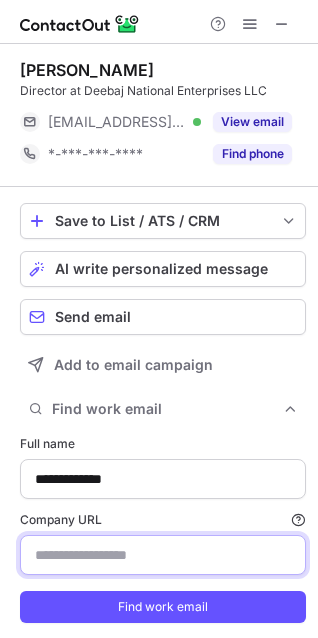 click on "Company URL Finding work email will consume 1 credit if a match is found." at bounding box center [163, 555] 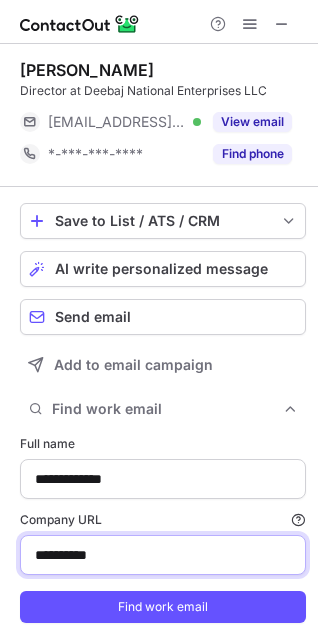 type on "**********" 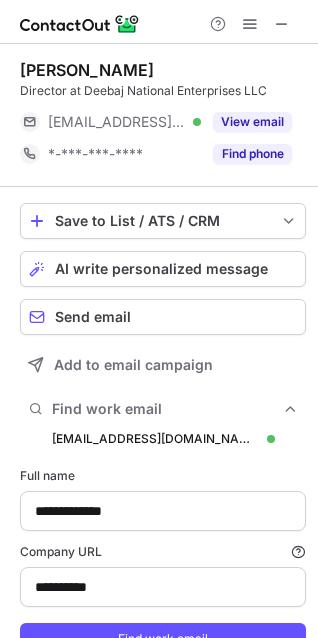 scroll, scrollTop: 9, scrollLeft: 10, axis: both 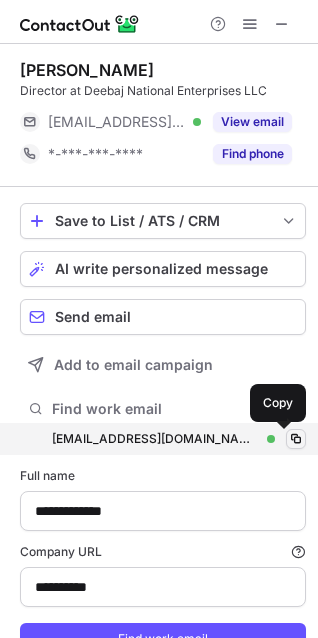 click at bounding box center (296, 439) 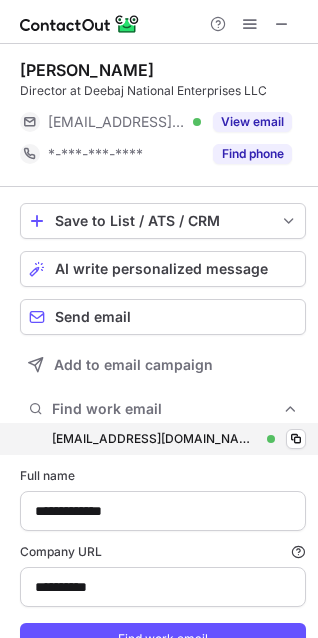 type 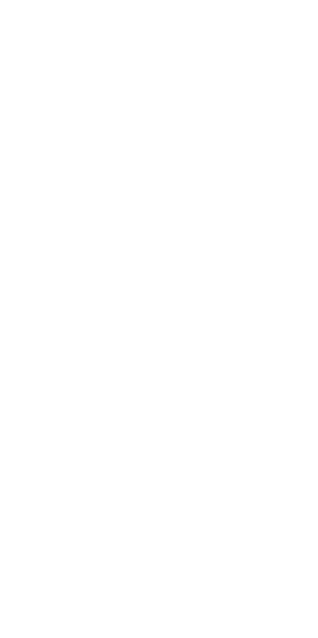 scroll, scrollTop: 0, scrollLeft: 0, axis: both 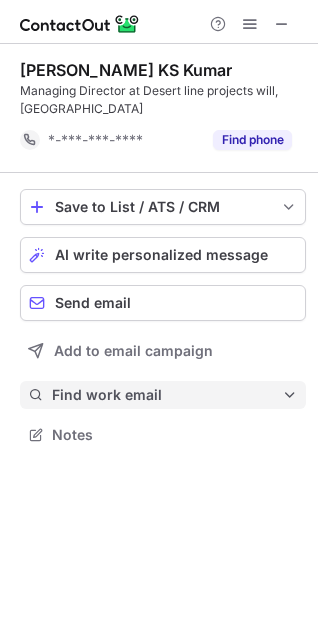click on "Find work email" at bounding box center [167, 395] 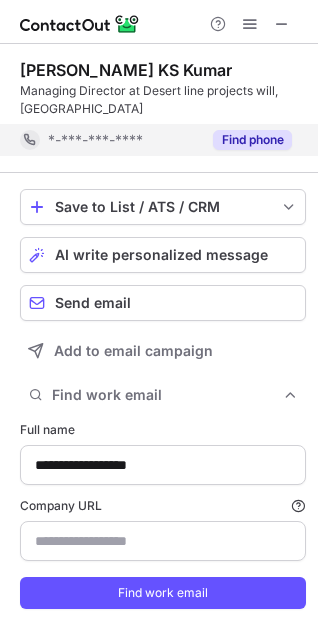 click on "Find phone" at bounding box center [252, 140] 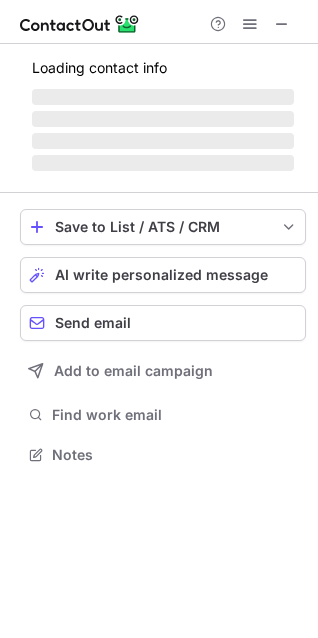 scroll, scrollTop: 10, scrollLeft: 9, axis: both 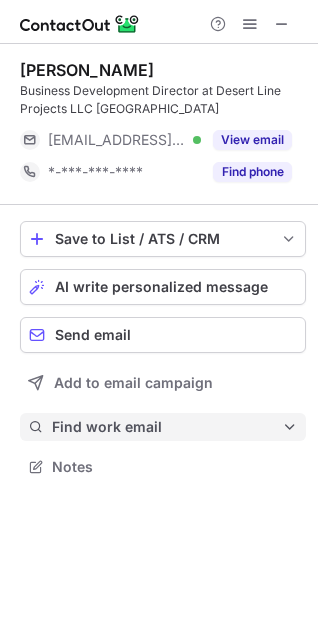 click on "Find work email" at bounding box center [167, 427] 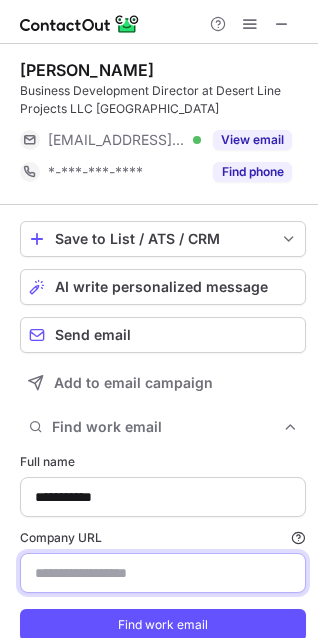 click on "Company URL Finding work email will consume 1 credit if a match is found." at bounding box center [163, 573] 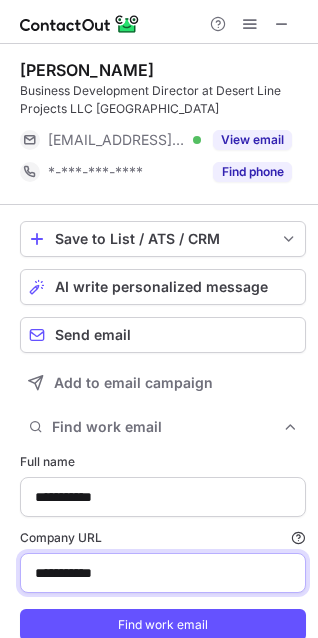click on "Find work email" at bounding box center [163, 625] 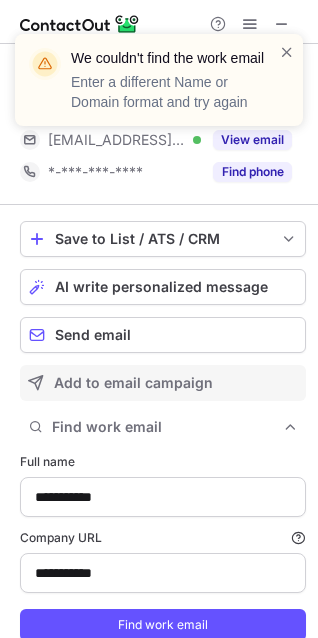 scroll, scrollTop: 70, scrollLeft: 0, axis: vertical 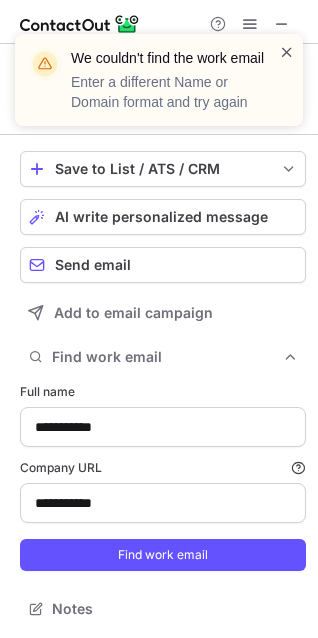 click at bounding box center (287, 52) 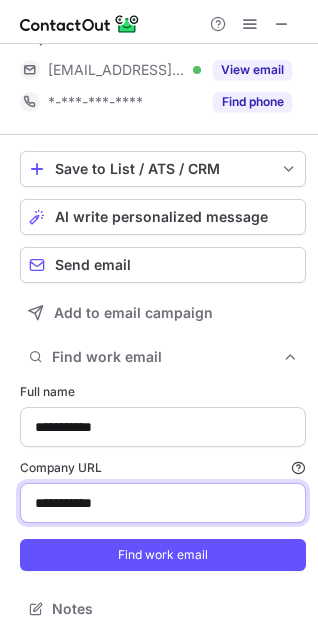 click on "**********" at bounding box center [163, 503] 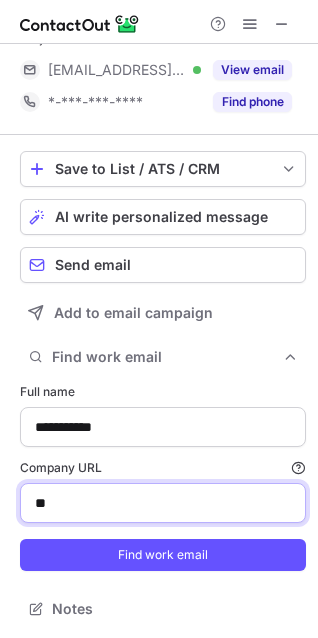 type on "*" 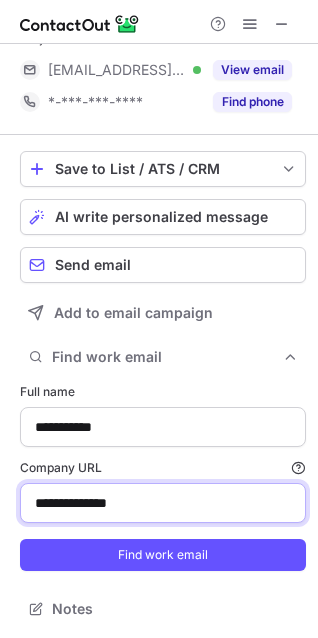 type on "**********" 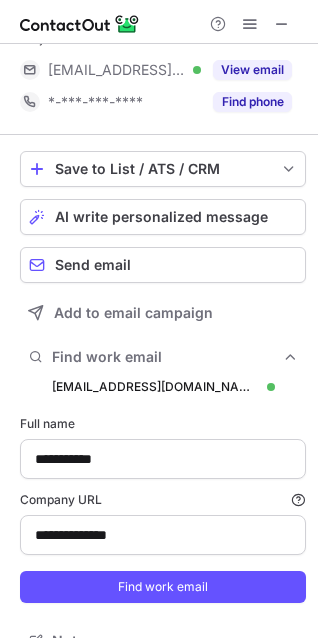 scroll, scrollTop: 10, scrollLeft: 10, axis: both 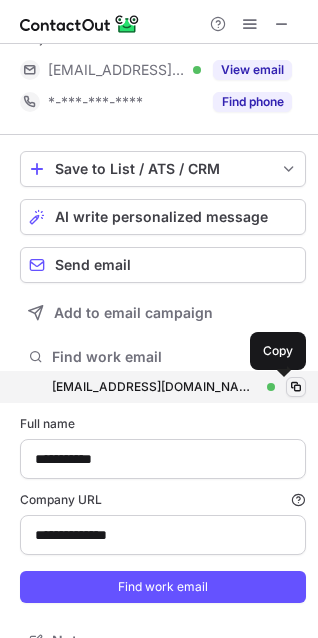 click at bounding box center [296, 387] 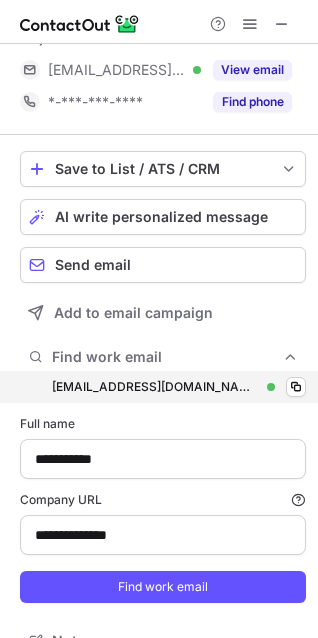 type 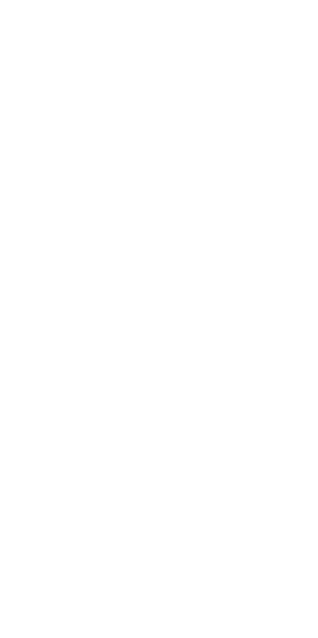 scroll, scrollTop: 0, scrollLeft: 0, axis: both 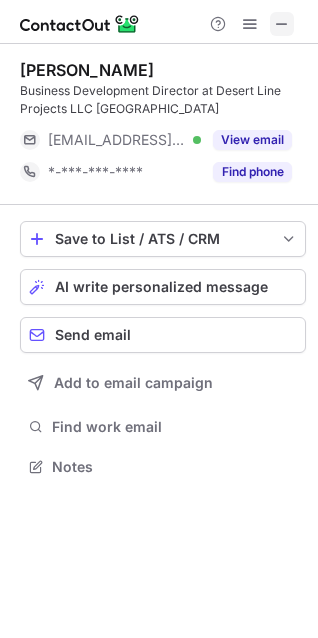 click at bounding box center [282, 24] 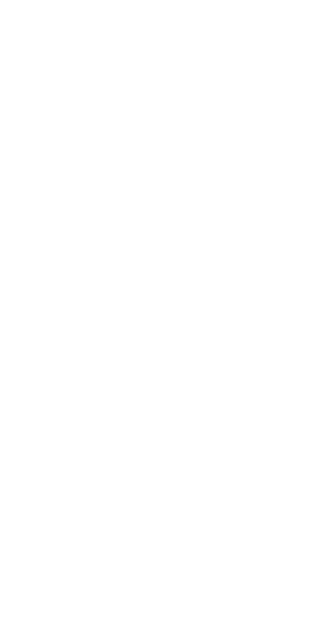 scroll, scrollTop: 0, scrollLeft: 0, axis: both 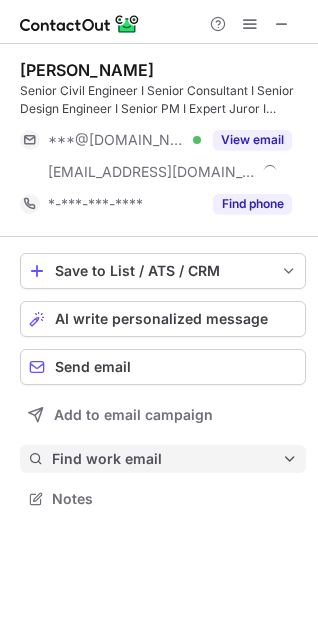 click on "Find work email" at bounding box center [163, 459] 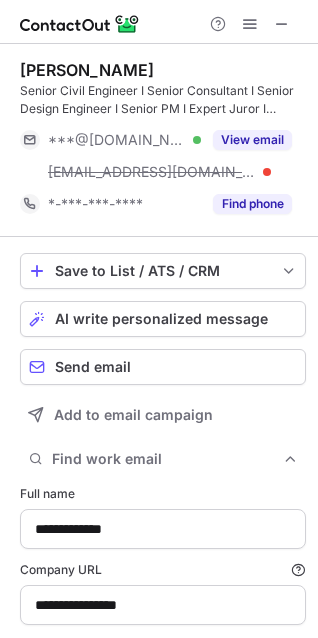 scroll, scrollTop: 102, scrollLeft: 0, axis: vertical 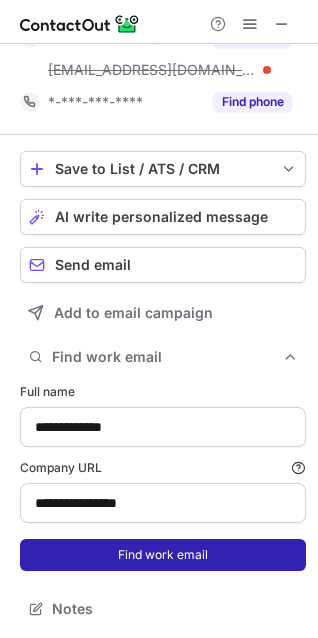 click on "Find work email" at bounding box center (163, 555) 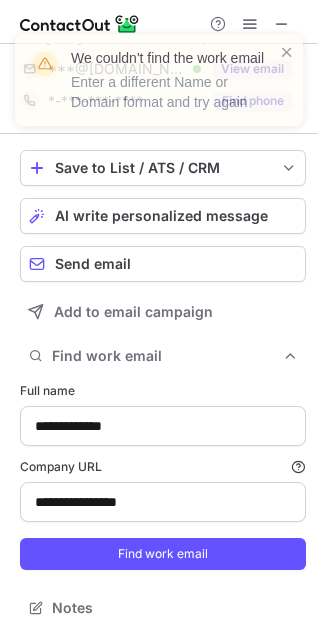 scroll, scrollTop: 664, scrollLeft: 304, axis: both 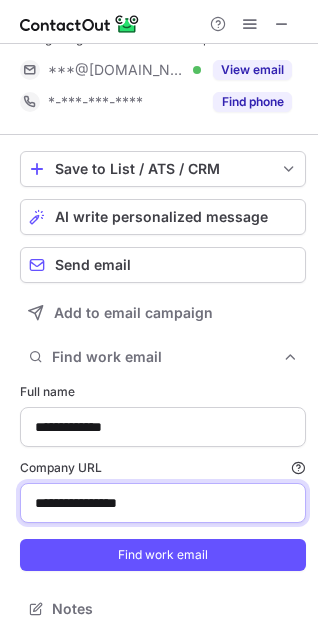 drag, startPoint x: 179, startPoint y: 515, endPoint x: -164, endPoint y: 524, distance: 343.11804 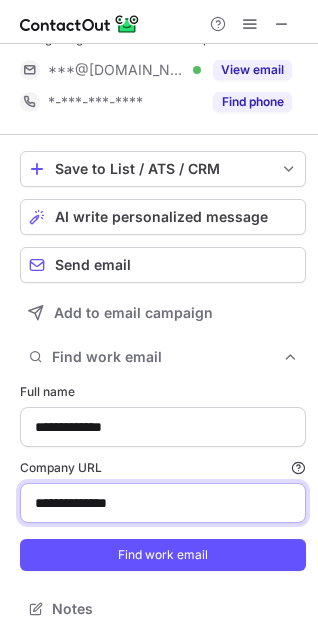 type on "**********" 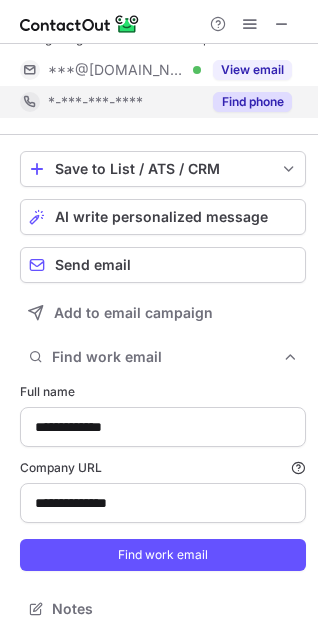 click on "Find phone" at bounding box center (252, 102) 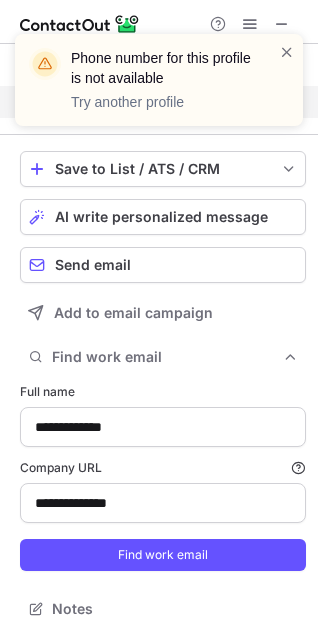 scroll, scrollTop: 632, scrollLeft: 304, axis: both 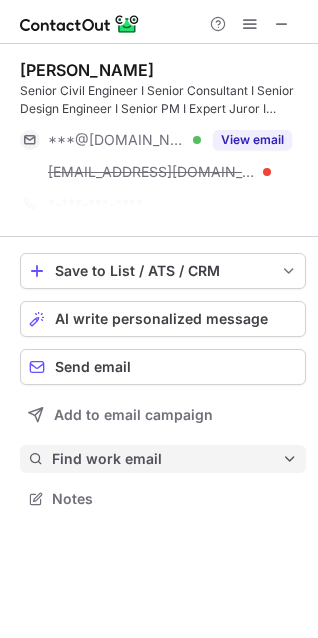 click on "Find work email" at bounding box center (167, 459) 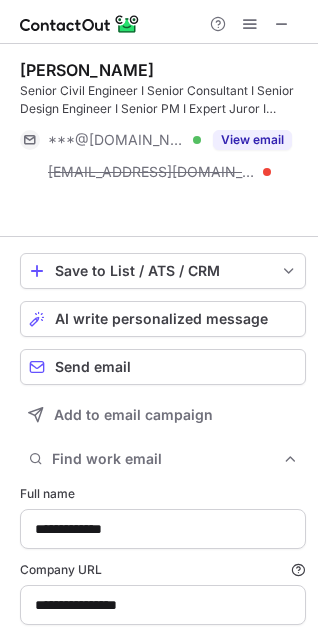 scroll, scrollTop: 664, scrollLeft: 304, axis: both 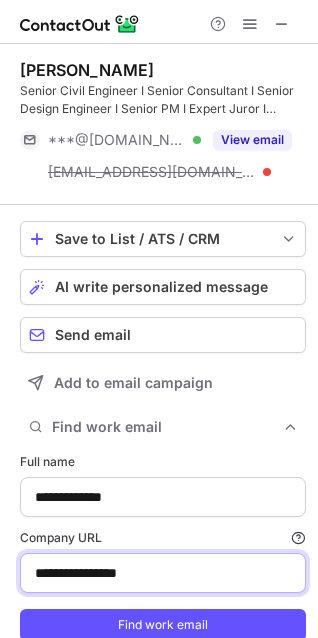drag, startPoint x: 167, startPoint y: 574, endPoint x: -236, endPoint y: 652, distance: 410.47897 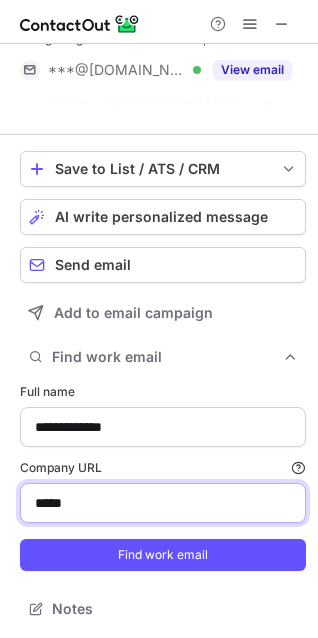 scroll, scrollTop: 632, scrollLeft: 304, axis: both 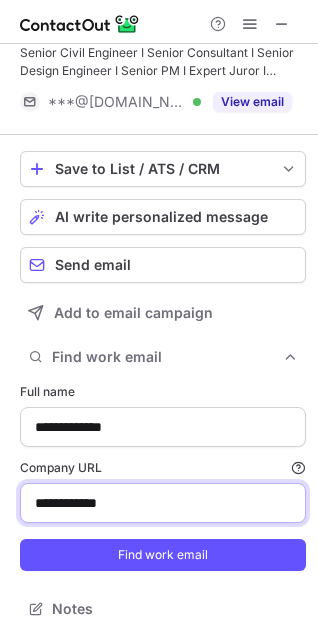 type on "**********" 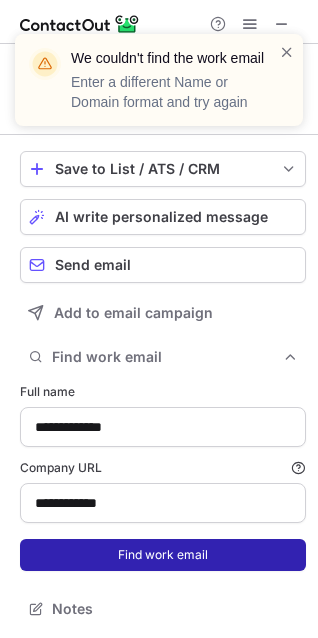 click on "Find work email" at bounding box center [163, 555] 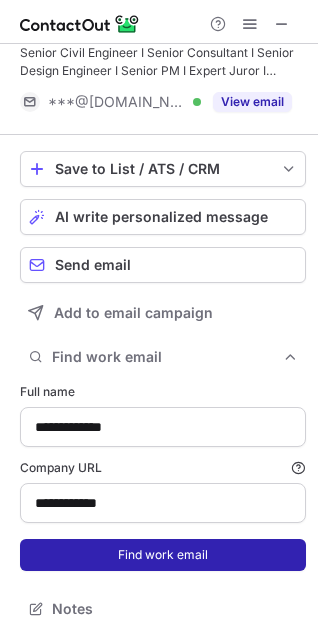 click on "Find work email" at bounding box center [163, 555] 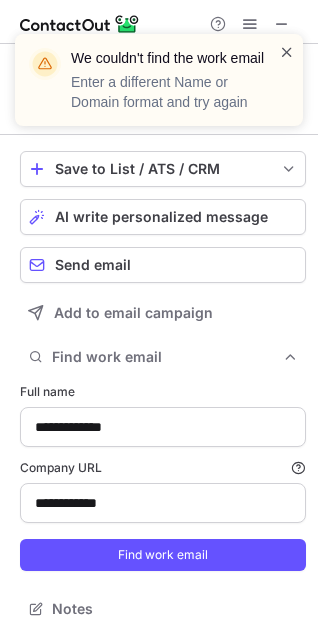 click at bounding box center [287, 52] 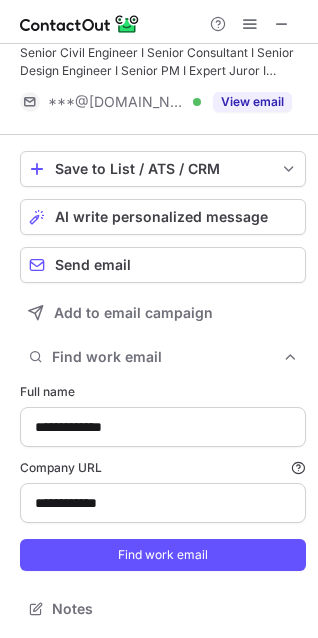 click at bounding box center (282, 24) 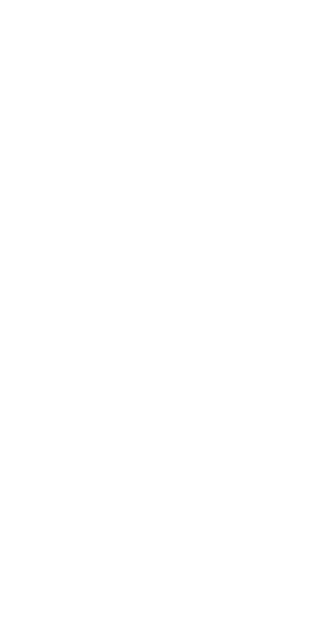 scroll, scrollTop: 0, scrollLeft: 0, axis: both 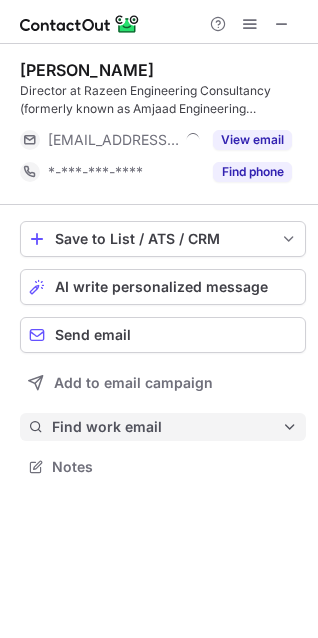 click on "Find work email" at bounding box center (167, 427) 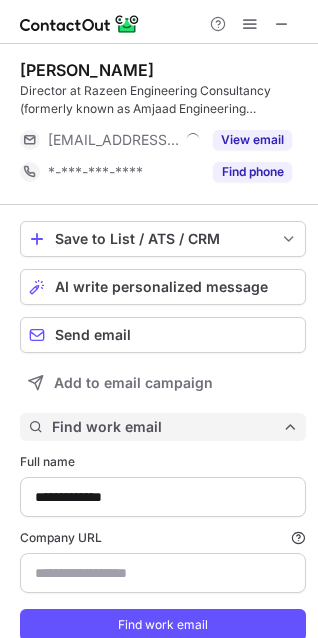 type on "**********" 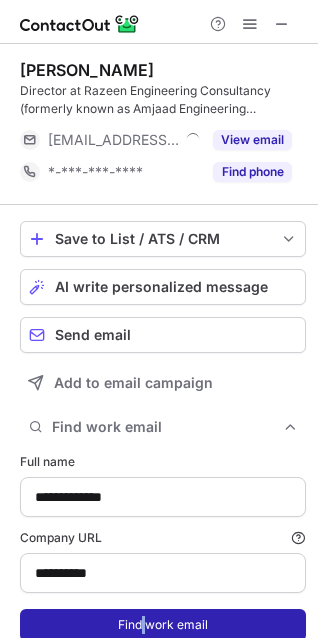 drag, startPoint x: 136, startPoint y: 604, endPoint x: 144, endPoint y: 618, distance: 16.124516 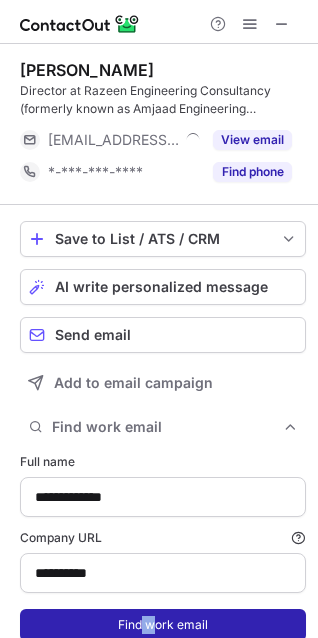 click on "Find work email" at bounding box center [163, 625] 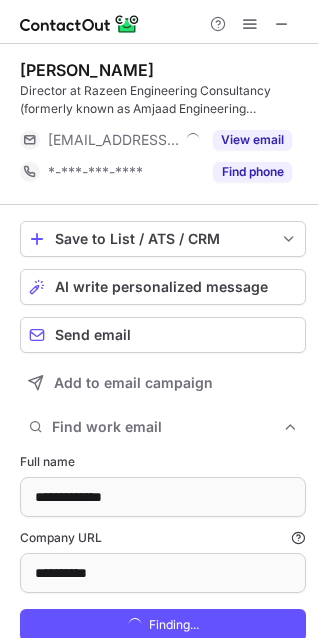 scroll, scrollTop: 70, scrollLeft: 0, axis: vertical 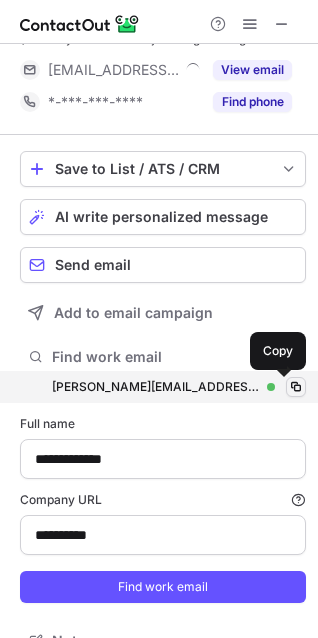 click at bounding box center [296, 387] 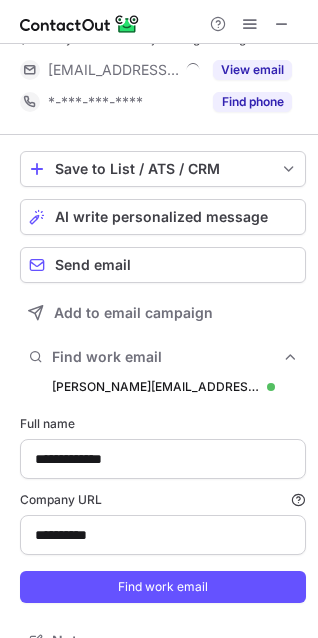 type 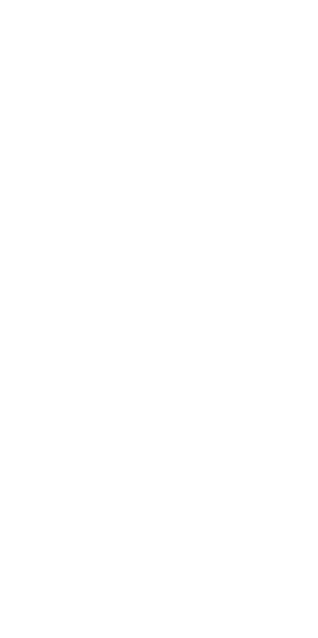 scroll, scrollTop: 0, scrollLeft: 0, axis: both 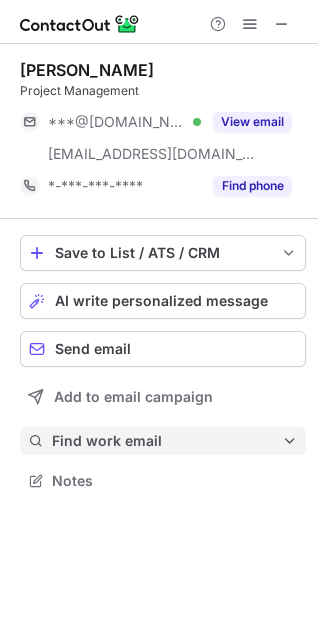 click on "Find work email" at bounding box center (163, 441) 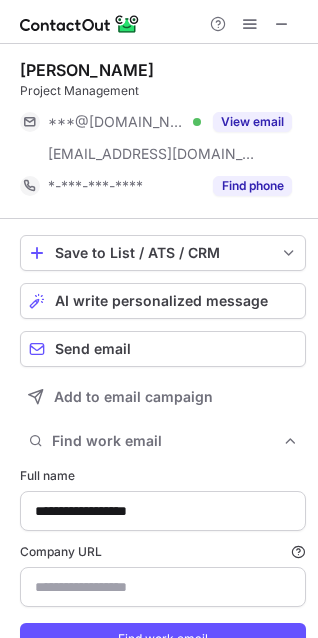 type on "**********" 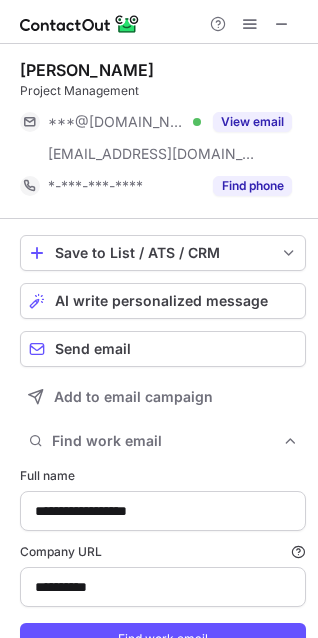 scroll, scrollTop: 84, scrollLeft: 0, axis: vertical 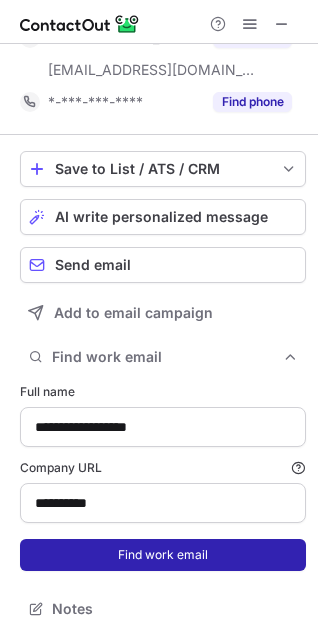 click on "Find work email" at bounding box center [163, 555] 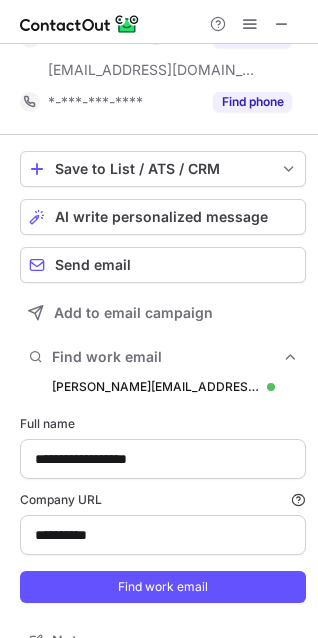 scroll, scrollTop: 9, scrollLeft: 10, axis: both 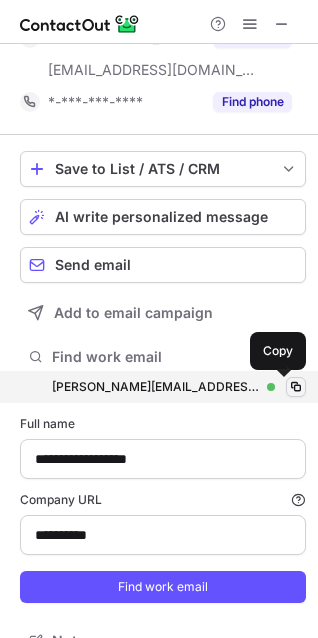 click at bounding box center [296, 387] 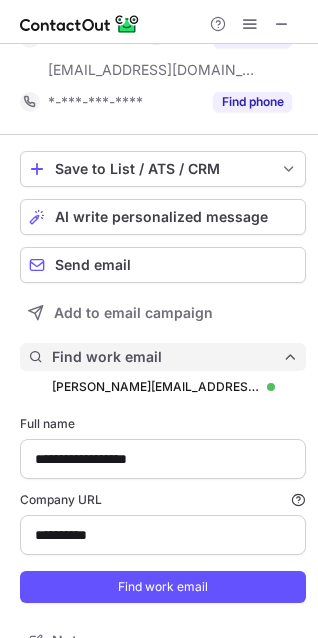 type 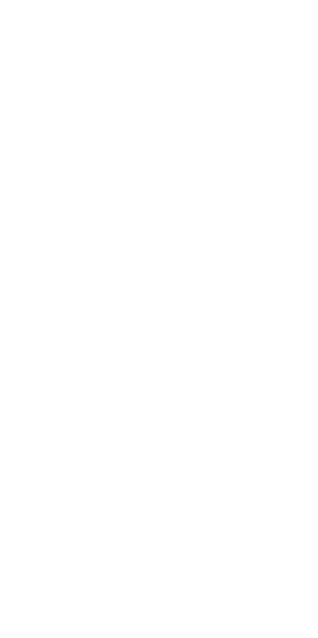 scroll, scrollTop: 0, scrollLeft: 0, axis: both 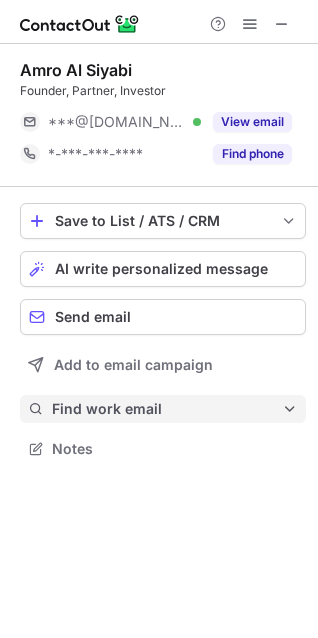 click on "Find work email" at bounding box center [167, 409] 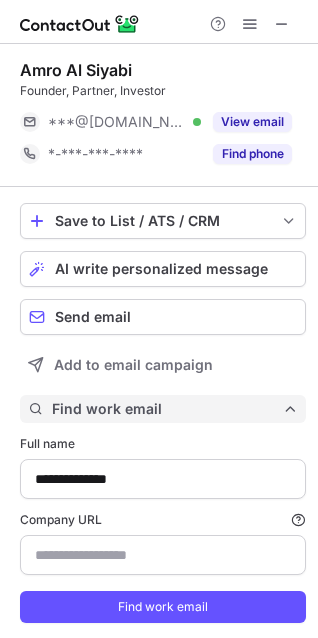 scroll, scrollTop: 9, scrollLeft: 10, axis: both 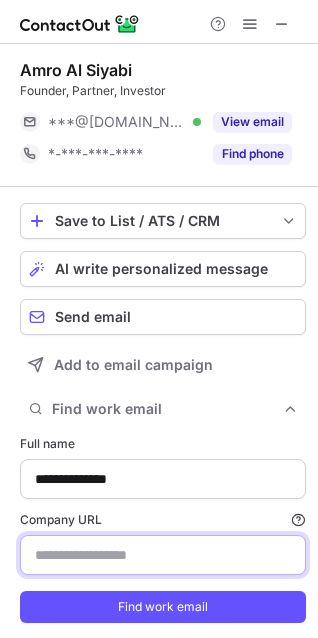 click on "Company URL Finding work email will consume 1 credit if a match is found." at bounding box center (163, 555) 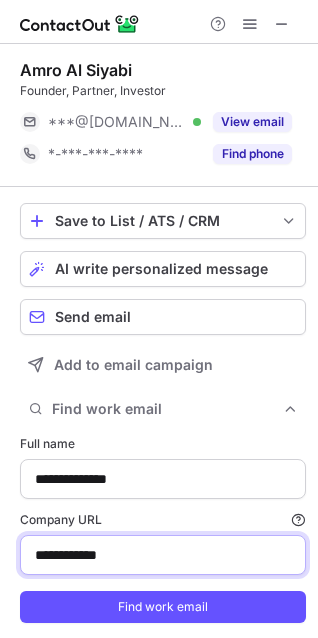type on "**********" 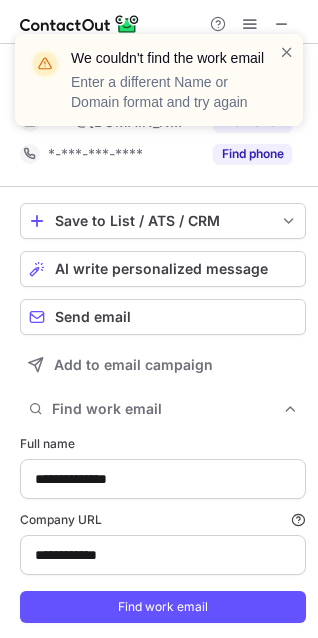 scroll, scrollTop: 52, scrollLeft: 0, axis: vertical 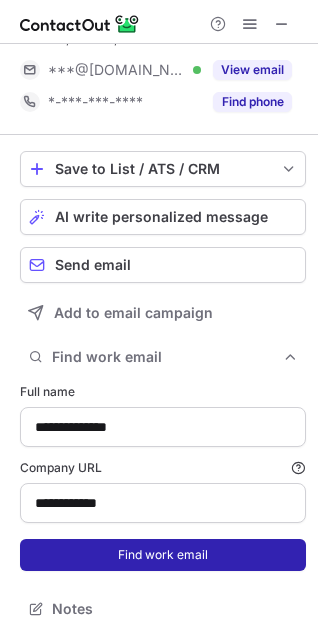 click on "Find work email" at bounding box center (163, 555) 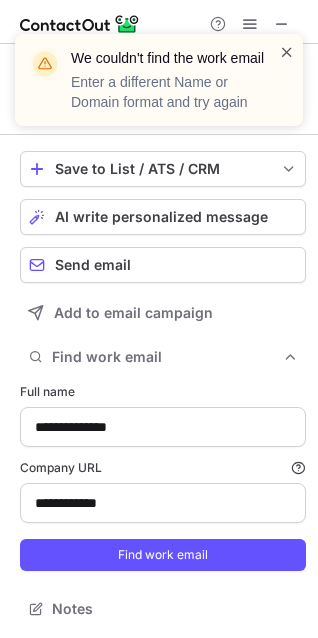 click at bounding box center [287, 52] 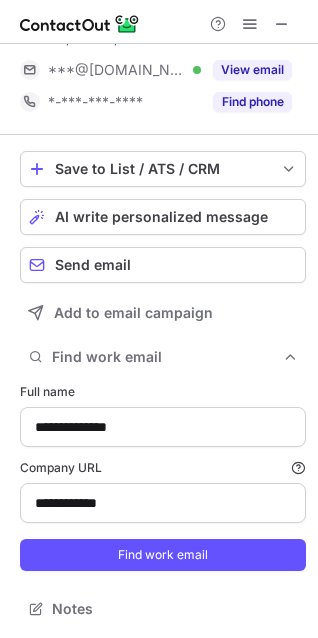 click at bounding box center [282, 24] 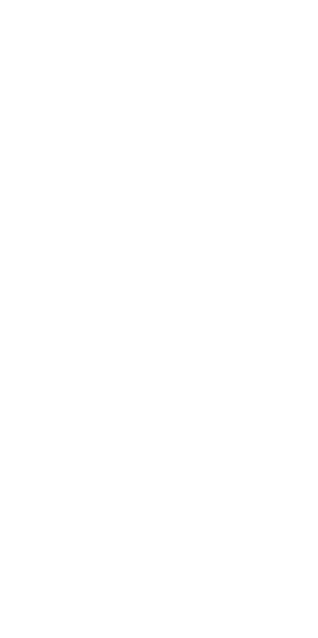 scroll, scrollTop: 0, scrollLeft: 0, axis: both 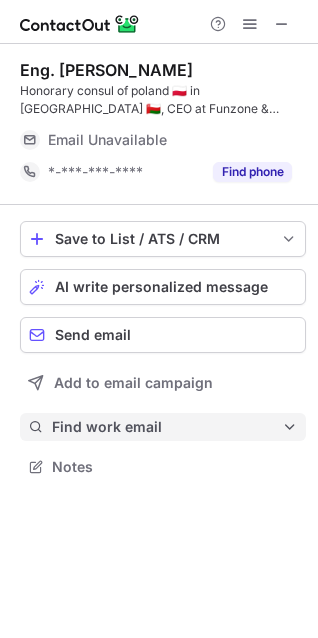click on "Find work email" at bounding box center [167, 427] 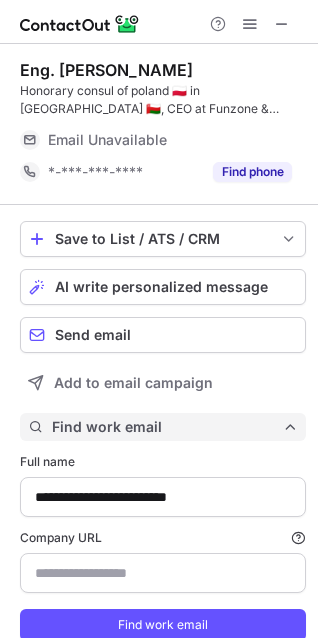 scroll, scrollTop: 10, scrollLeft: 10, axis: both 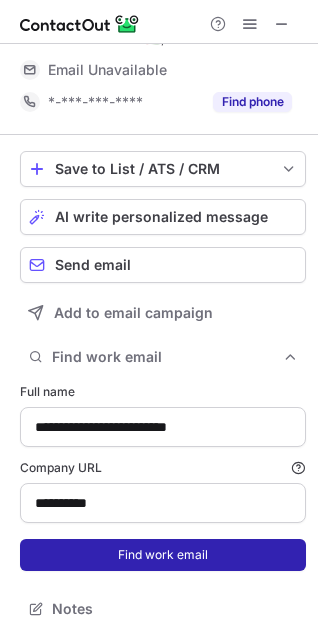 click on "Find work email" at bounding box center [163, 555] 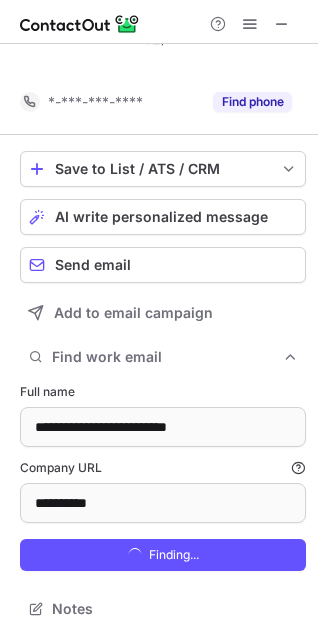 scroll, scrollTop: 632, scrollLeft: 304, axis: both 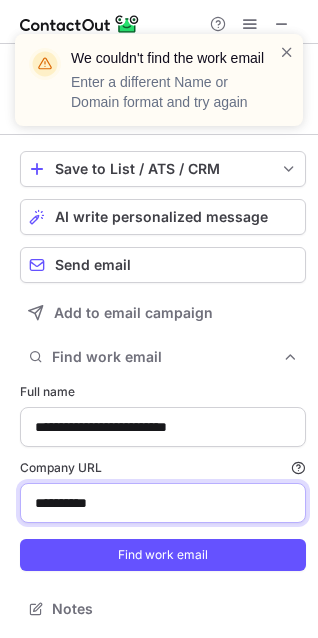 drag, startPoint x: 125, startPoint y: 502, endPoint x: -269, endPoint y: 605, distance: 407.24072 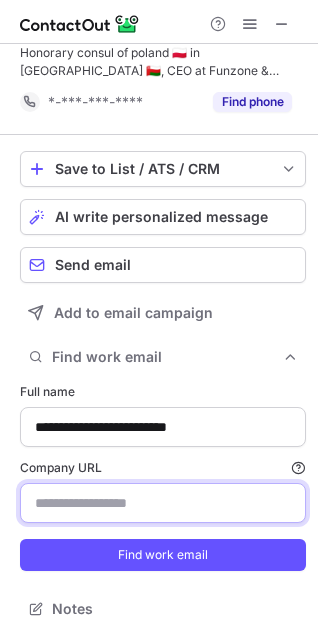type 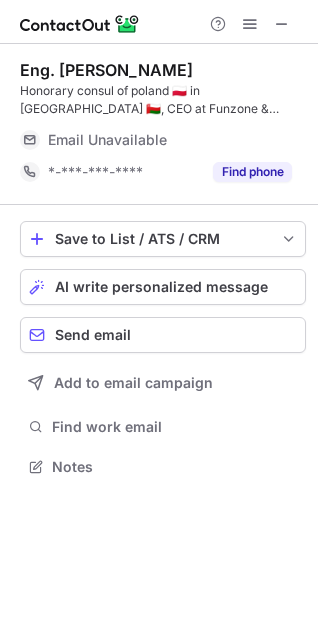 scroll, scrollTop: 10, scrollLeft: 9, axis: both 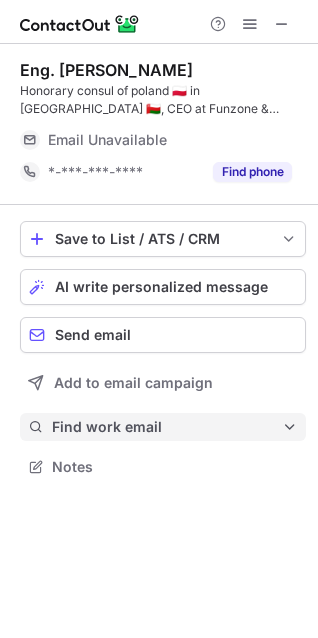 click on "Find work email" at bounding box center (167, 427) 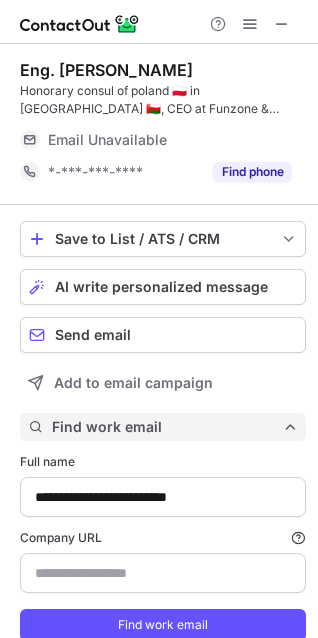 scroll, scrollTop: 10, scrollLeft: 10, axis: both 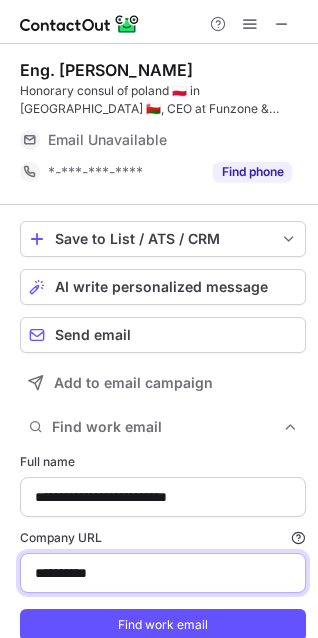 drag, startPoint x: 137, startPoint y: 573, endPoint x: -120, endPoint y: 600, distance: 258.4144 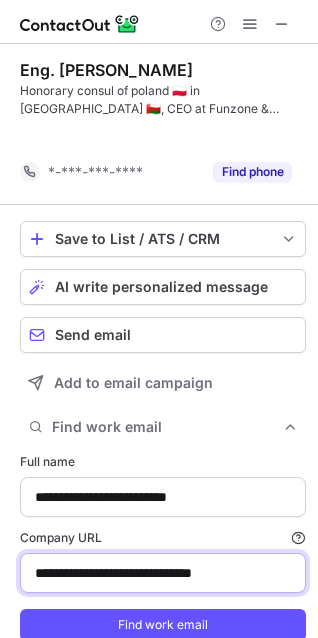 scroll, scrollTop: 632, scrollLeft: 304, axis: both 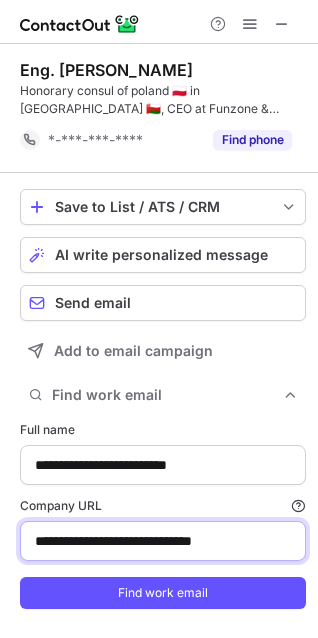 click on "**********" at bounding box center (163, 541) 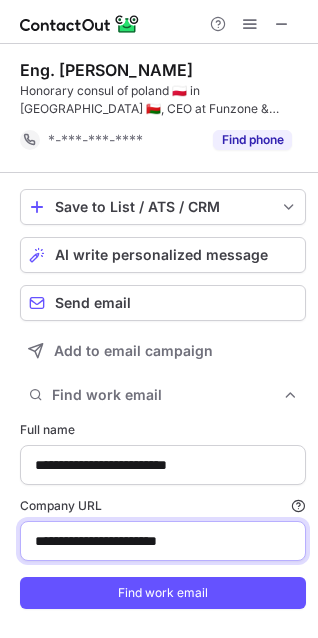 click on "**********" at bounding box center (163, 541) 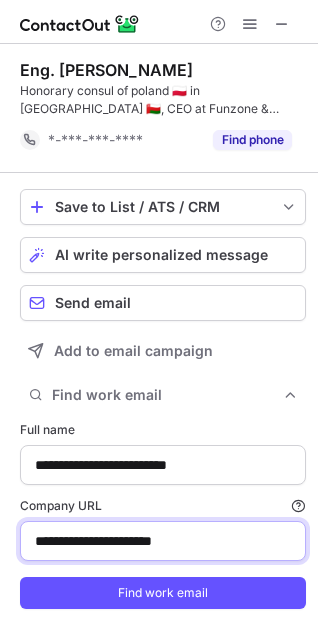 type on "**********" 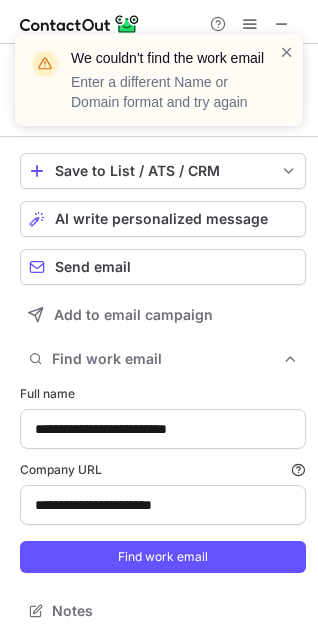 scroll, scrollTop: 38, scrollLeft: 0, axis: vertical 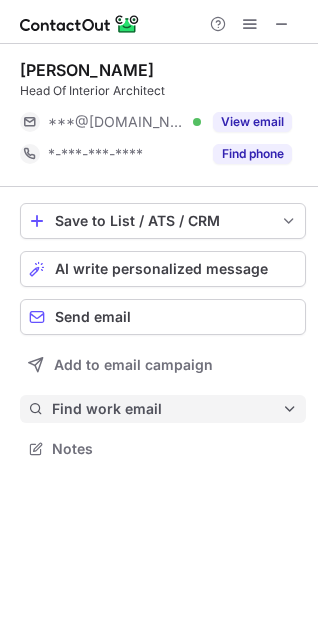 click on "Find work email" at bounding box center (167, 409) 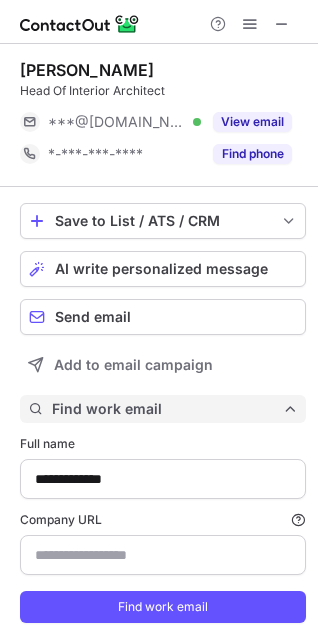 scroll, scrollTop: 9, scrollLeft: 10, axis: both 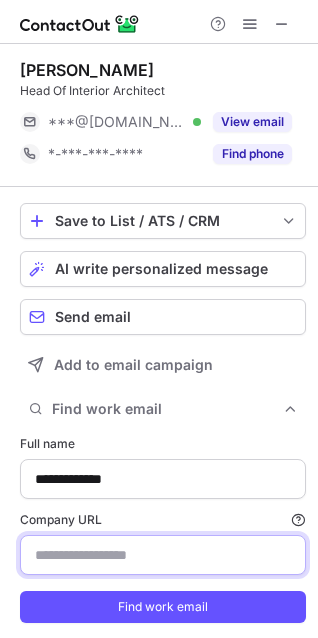 click on "Company URL Finding work email will consume 1 credit if a match is found." at bounding box center [163, 555] 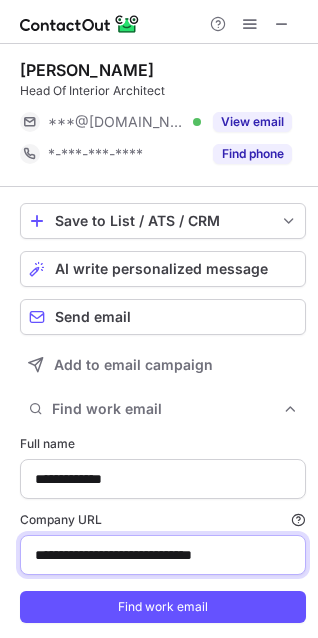 drag, startPoint x: 74, startPoint y: 558, endPoint x: -54, endPoint y: 578, distance: 129.55309 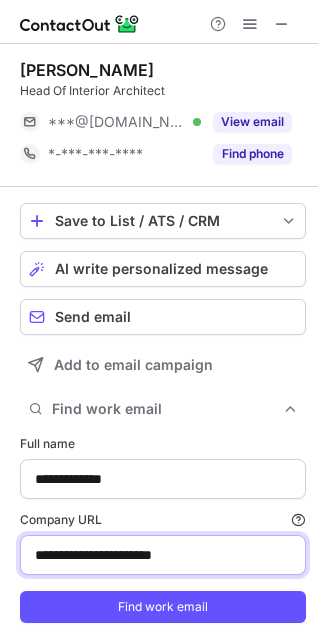 click on "Find work email" at bounding box center [163, 607] 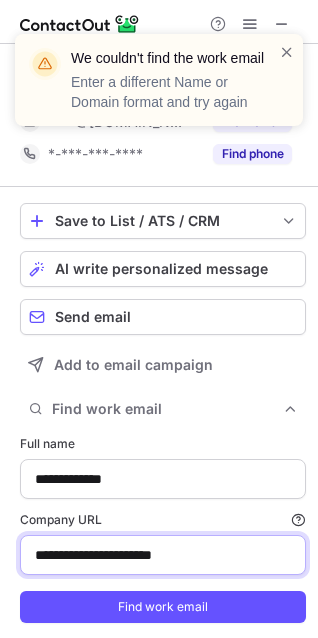 click on "**********" at bounding box center (163, 555) 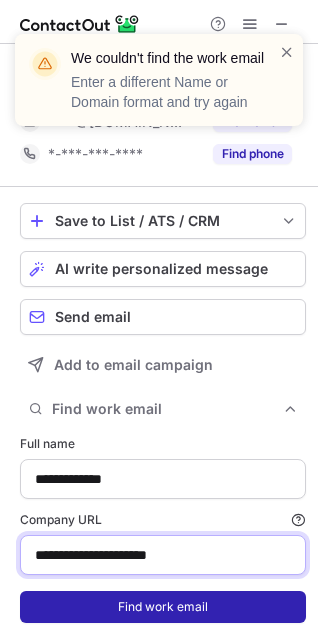 type on "**********" 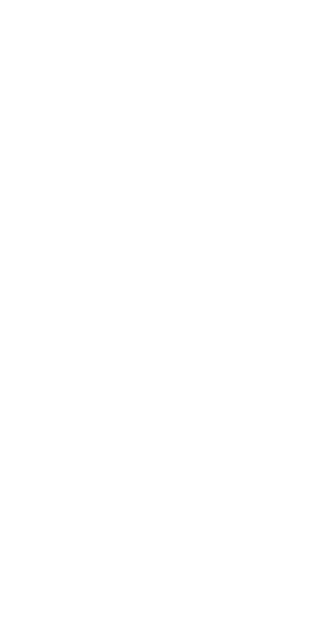 scroll, scrollTop: 0, scrollLeft: 0, axis: both 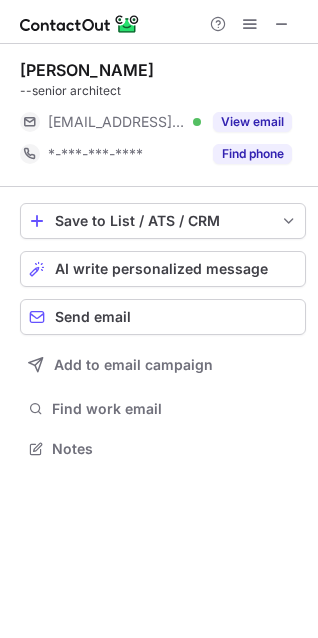 click on "Save to List / ATS / CRM List Select Lever Connect Greenhouse Connect Salesforce Connect Hubspot Connect Bullhorn Connect Zapier (100+ Applications) Connect Request a new integration AI write personalized message Send email Add to email campaign Find work email Notes" at bounding box center [163, 333] 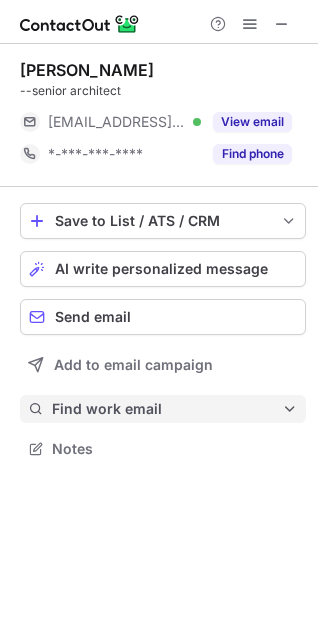 click on "Find work email" at bounding box center (167, 409) 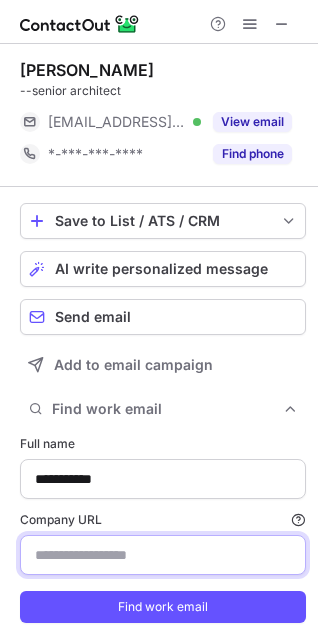click on "Company URL Finding work email will consume 1 credit if a match is found." at bounding box center (163, 555) 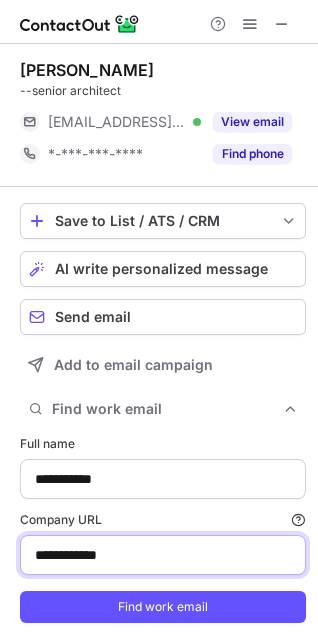 type on "**********" 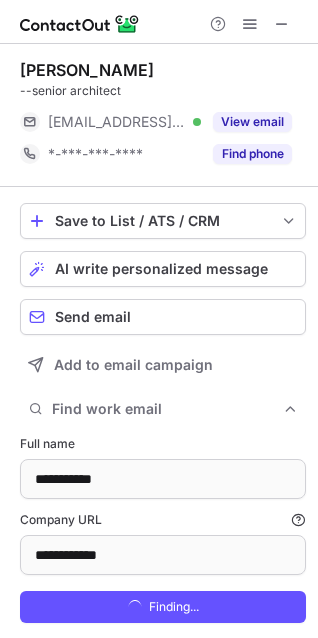 scroll, scrollTop: 9, scrollLeft: 10, axis: both 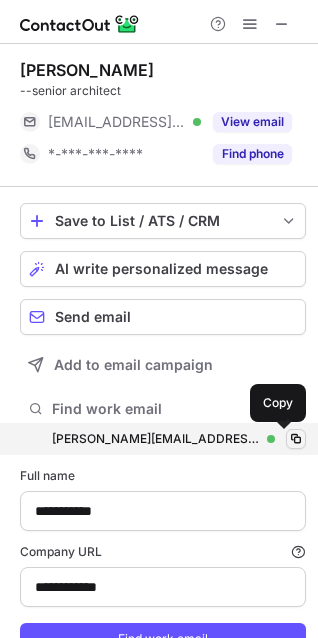 click at bounding box center [296, 439] 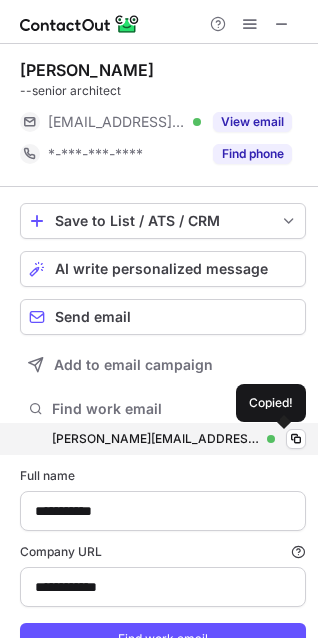 type 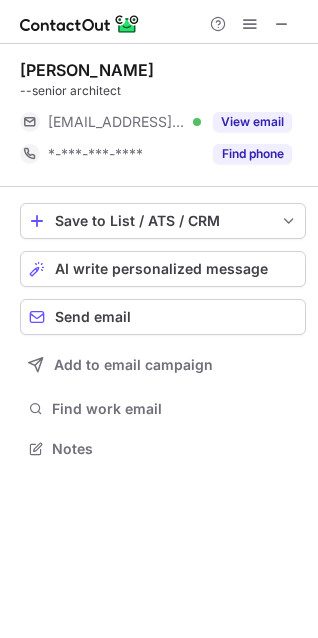 scroll, scrollTop: 9, scrollLeft: 9, axis: both 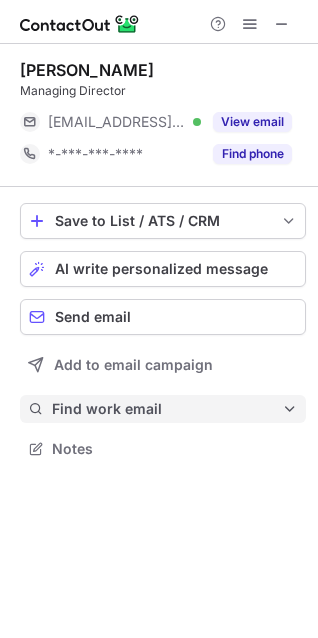 drag, startPoint x: 88, startPoint y: 389, endPoint x: 96, endPoint y: 401, distance: 14.422205 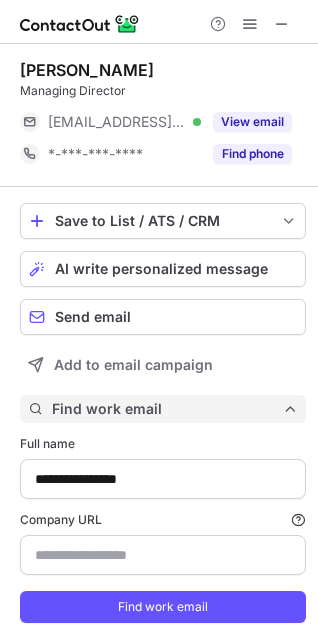 scroll, scrollTop: 9, scrollLeft: 10, axis: both 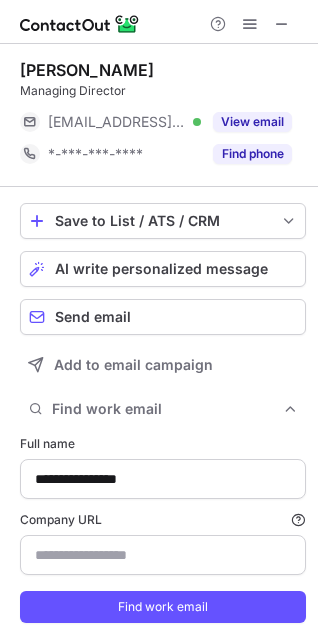 type on "**********" 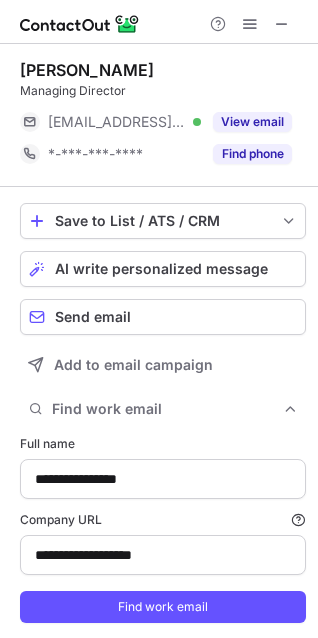 scroll, scrollTop: 52, scrollLeft: 0, axis: vertical 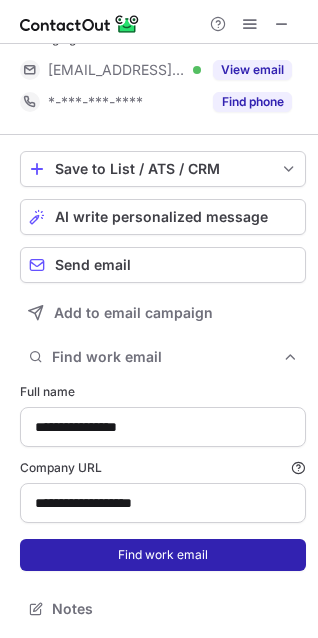 click on "Find work email" at bounding box center (163, 555) 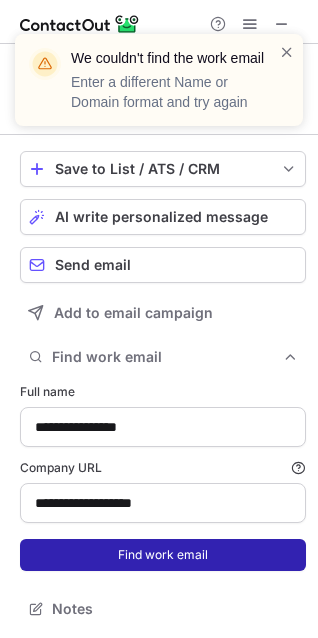click on "Find work email" at bounding box center [163, 555] 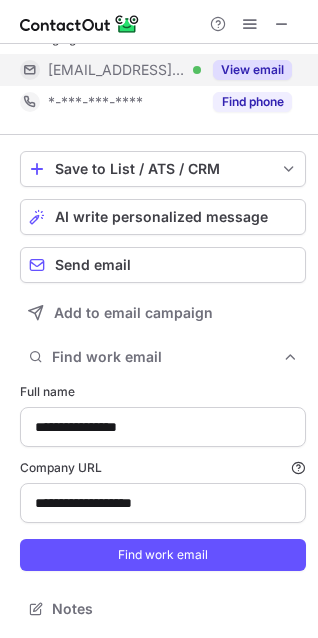 click on "View email" at bounding box center [252, 70] 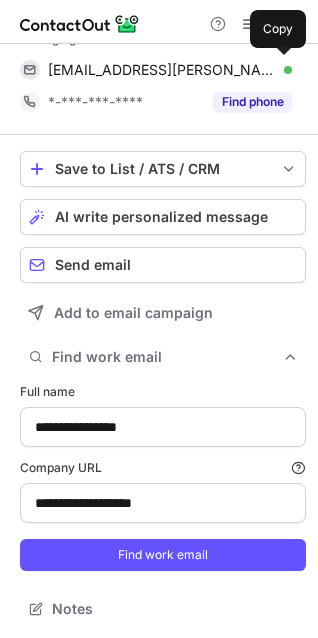 scroll, scrollTop: 4, scrollLeft: 0, axis: vertical 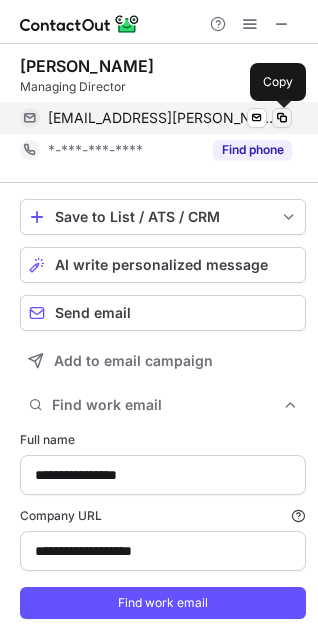 click at bounding box center [282, 118] 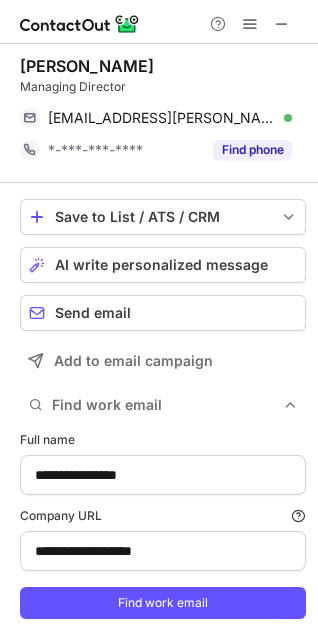 type 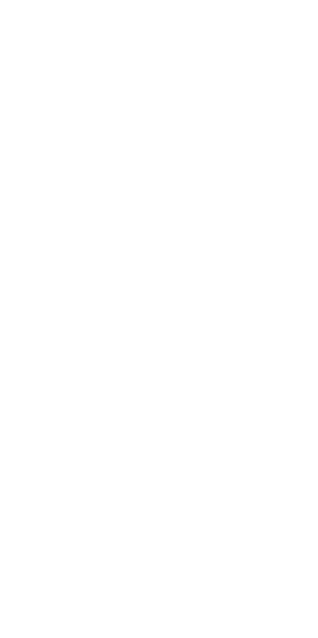 scroll, scrollTop: 0, scrollLeft: 0, axis: both 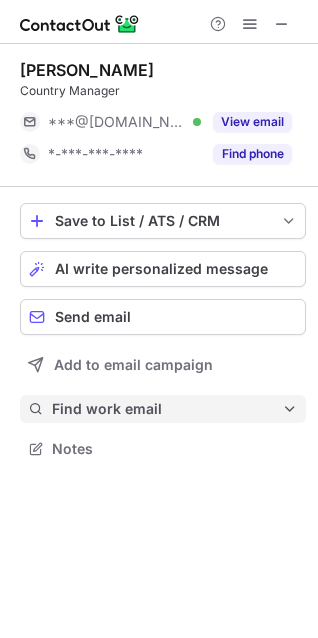 click on "Find work email" at bounding box center [167, 409] 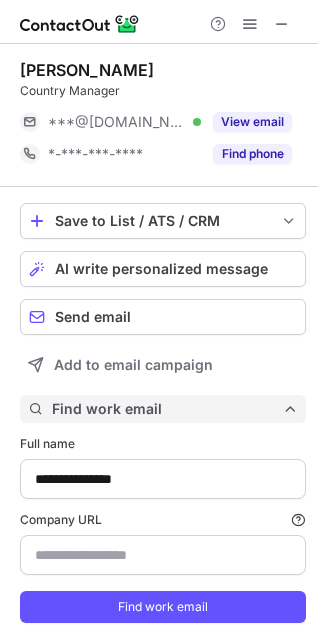 scroll, scrollTop: 9, scrollLeft: 10, axis: both 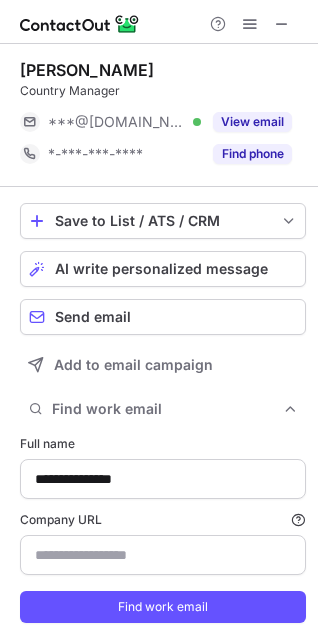 type on "**********" 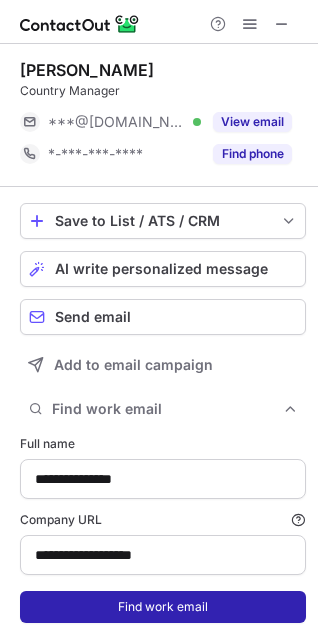 click on "Find work email" at bounding box center (163, 607) 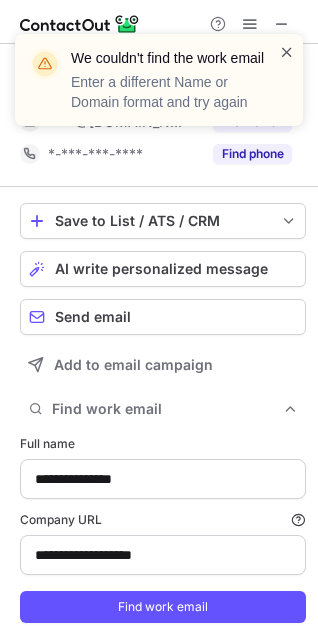 click at bounding box center [287, 52] 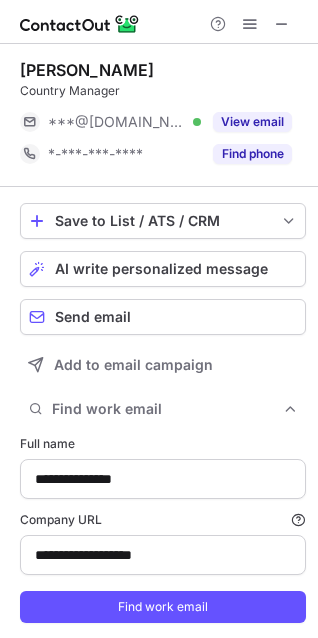 click at bounding box center [282, 24] 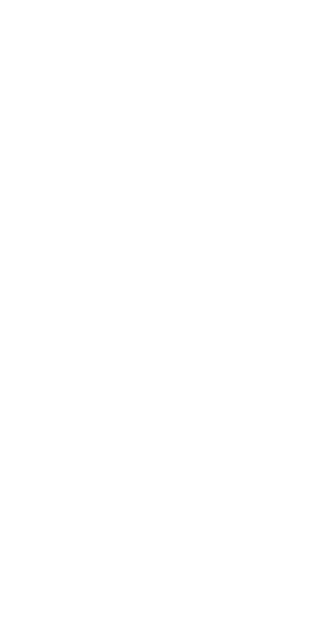 scroll, scrollTop: 0, scrollLeft: 0, axis: both 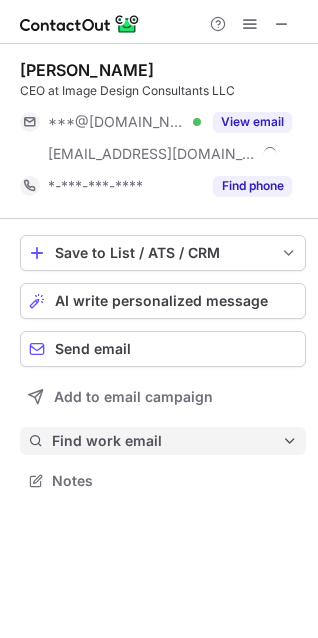 click on "Find work email" at bounding box center (167, 441) 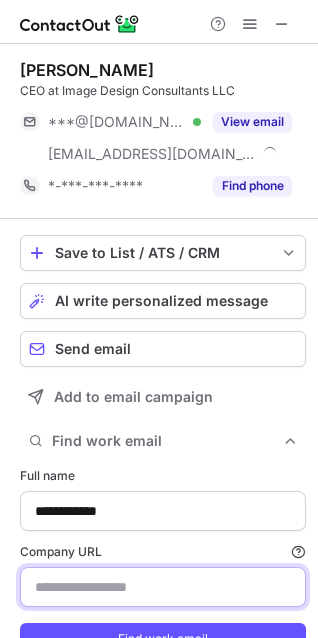 click on "Company URL Finding work email will consume 1 credit if a match is found." at bounding box center [163, 587] 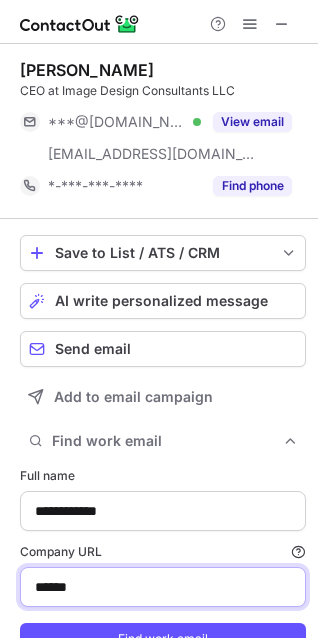 type on "******" 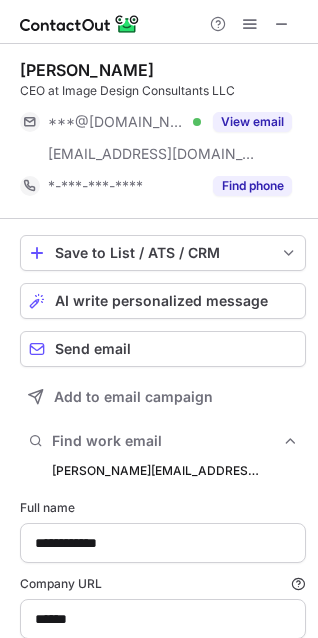 scroll, scrollTop: 9, scrollLeft: 10, axis: both 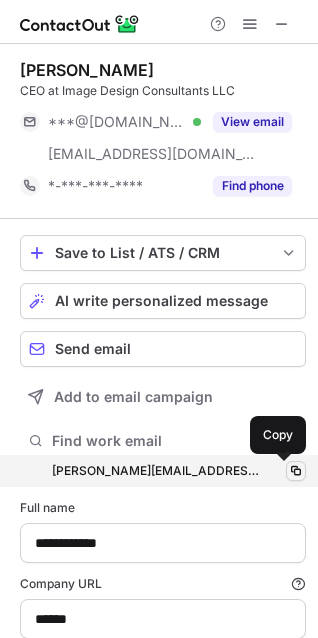 click at bounding box center [296, 471] 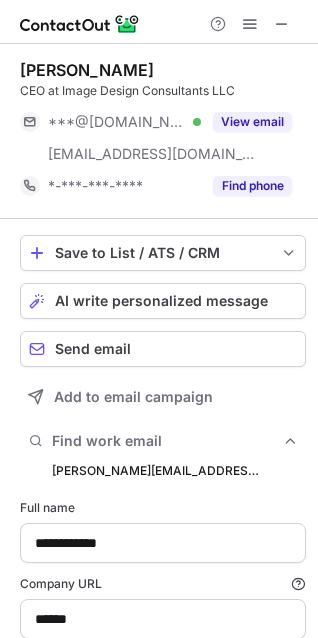 type 